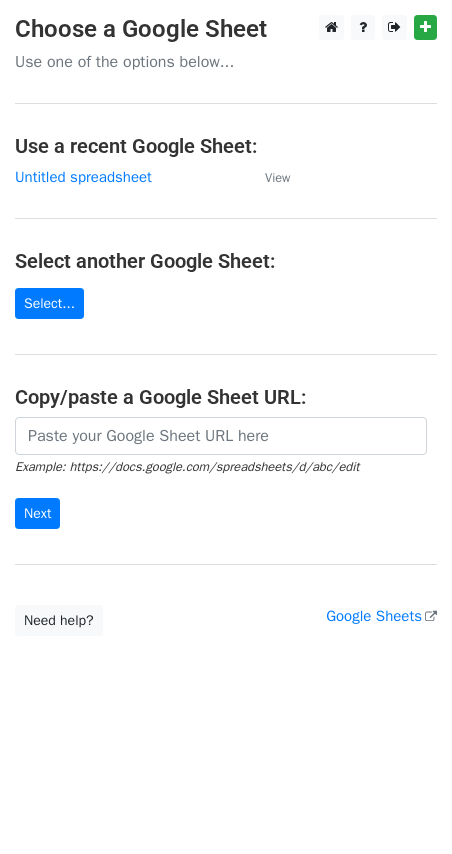 scroll, scrollTop: 0, scrollLeft: 0, axis: both 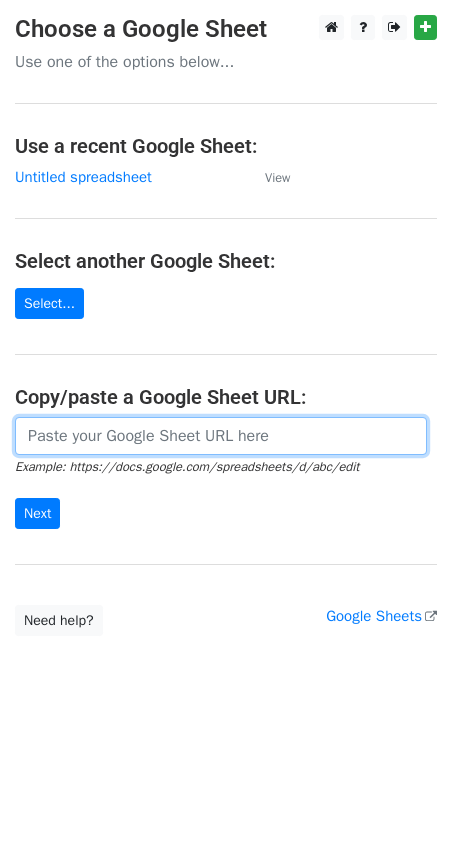 click at bounding box center [221, 436] 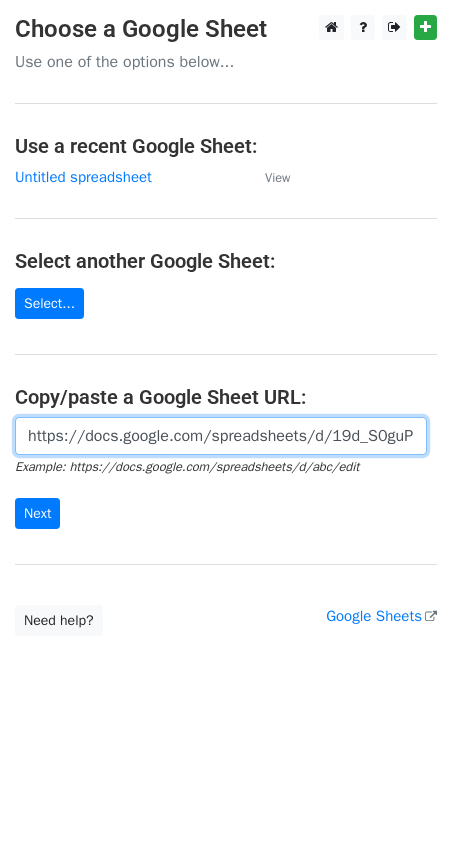 scroll, scrollTop: 0, scrollLeft: 419, axis: horizontal 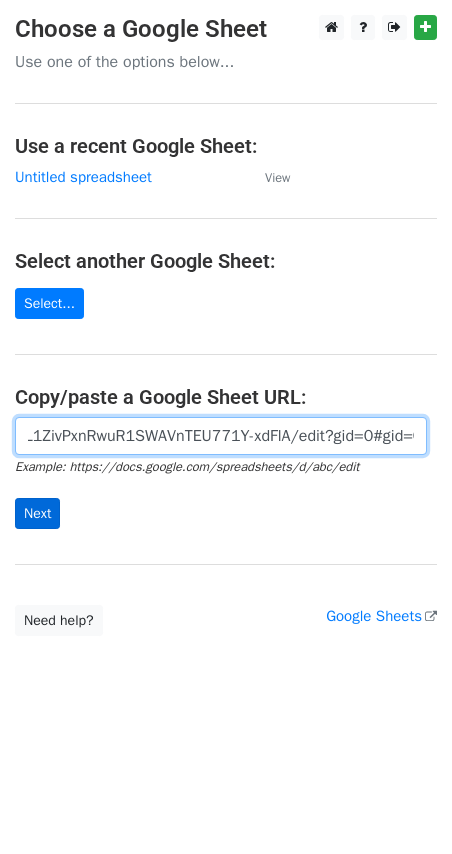 type on "https://docs.google.com/spreadsheets/d/19d_S0guPiD3yL1ZivPxnRwuR1SWAVnTEU771Y-xdFlA/edit?gid=0#gid=0" 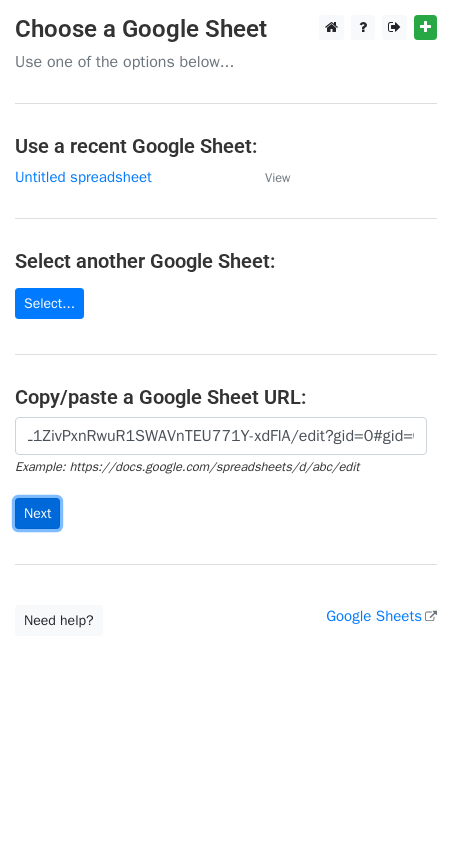 click on "Next" at bounding box center [37, 513] 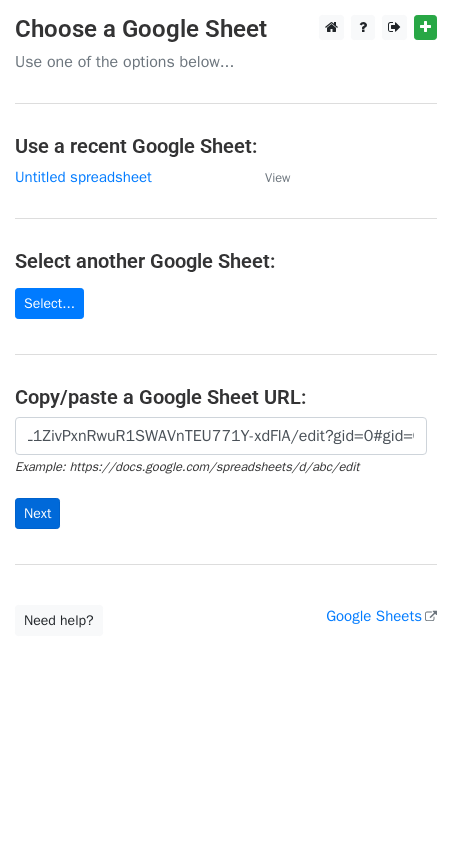 scroll, scrollTop: 0, scrollLeft: 0, axis: both 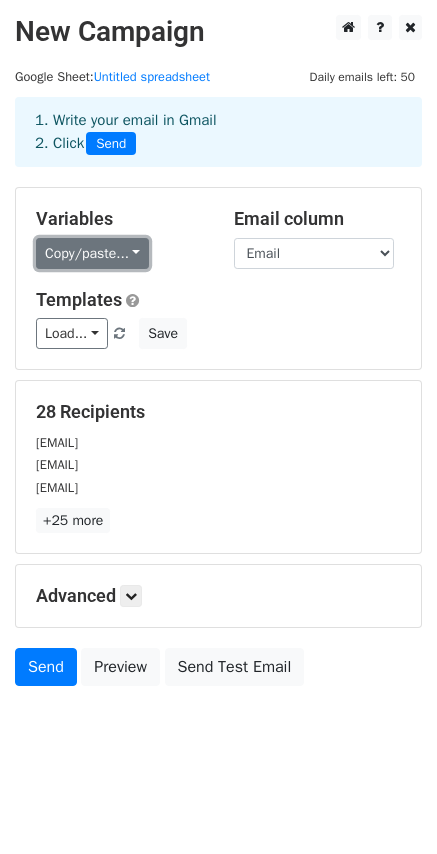 click on "Copy/paste..." at bounding box center (92, 253) 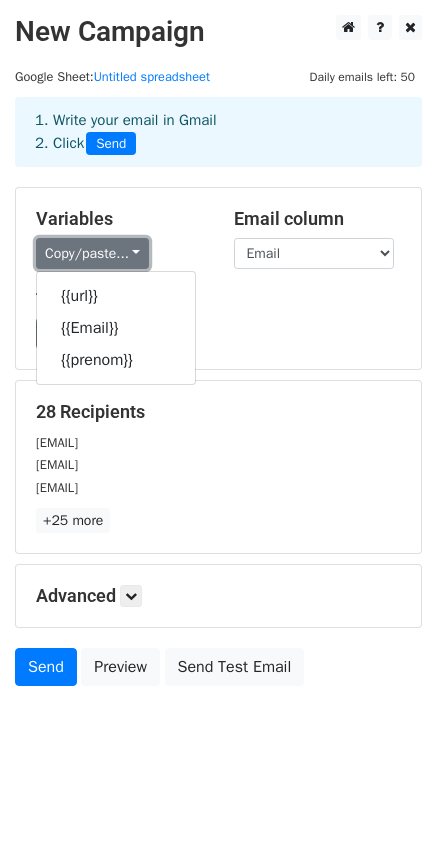click on "Copy/paste..." at bounding box center [92, 253] 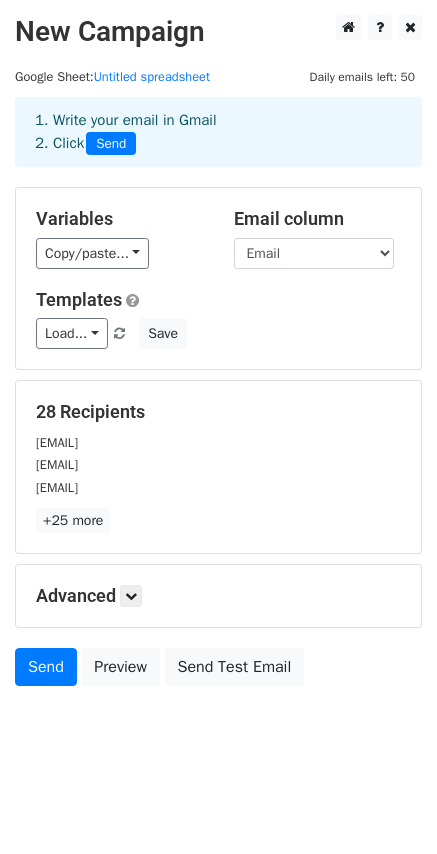 click on "Templates" at bounding box center (218, 300) 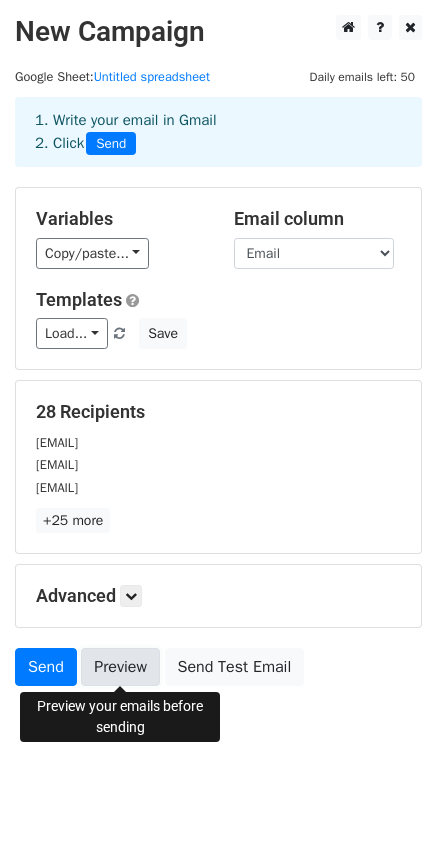 click on "Preview" at bounding box center [120, 667] 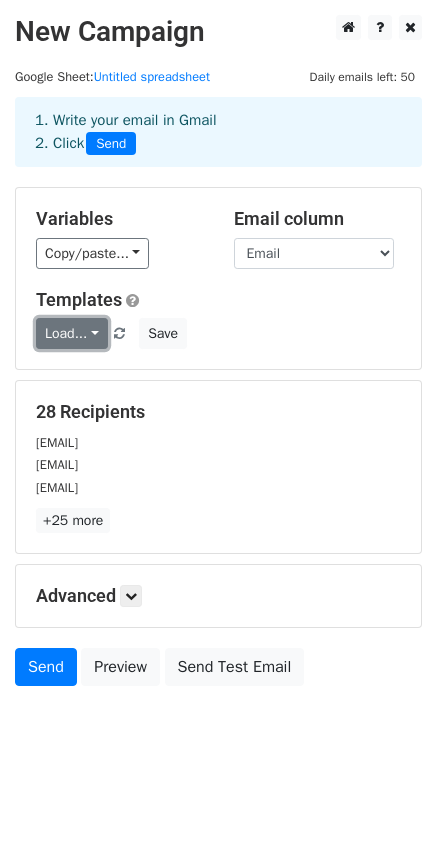 click on "Load..." at bounding box center [72, 333] 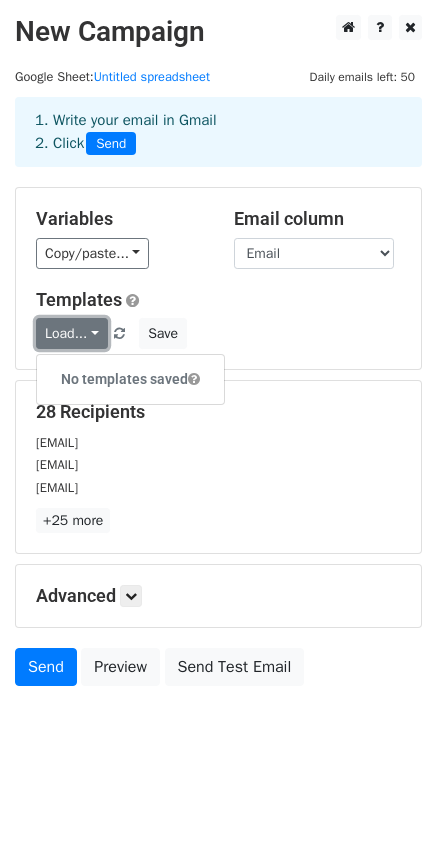 click on "Load..." at bounding box center [72, 333] 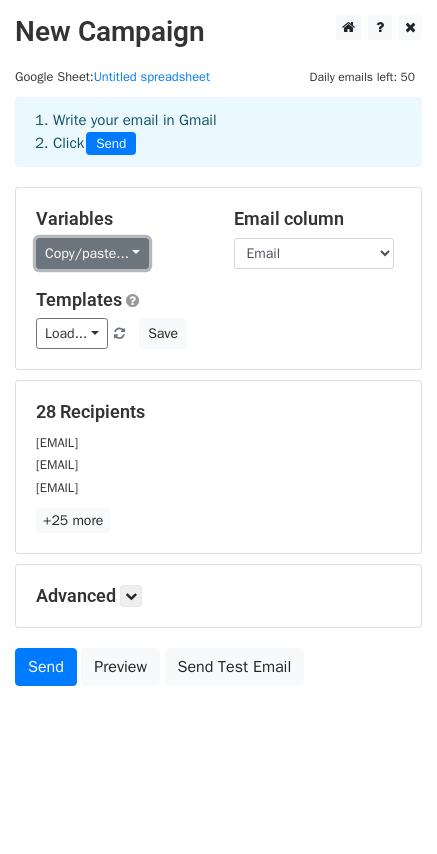 click on "Copy/paste..." at bounding box center (92, 253) 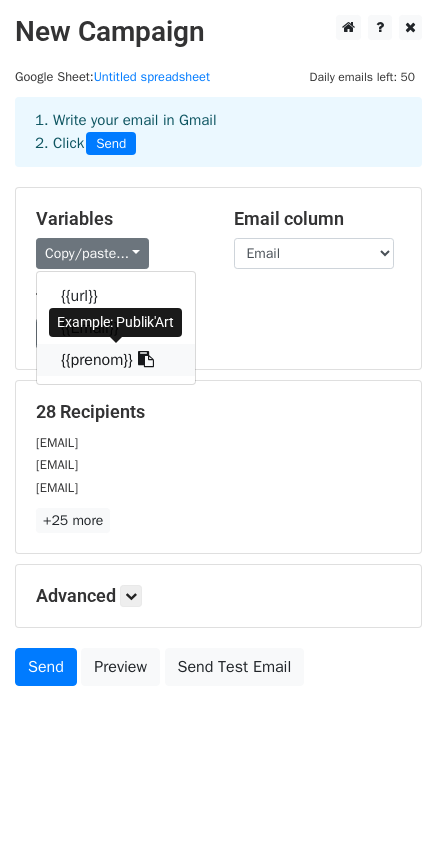 click on "{{prenom}}" at bounding box center [116, 360] 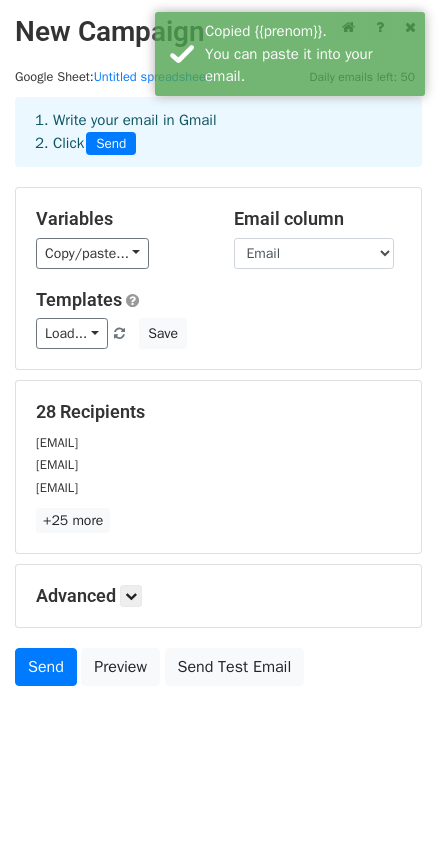 click on "Load...
No templates saved
Save" at bounding box center [218, 333] 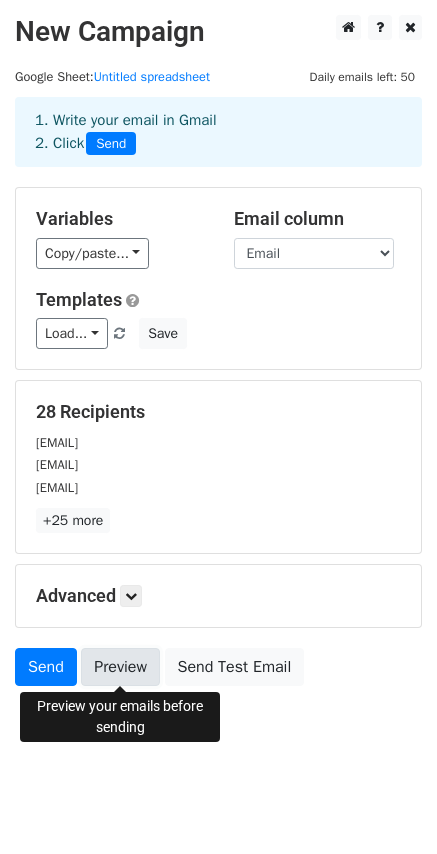 click on "Preview" at bounding box center [120, 667] 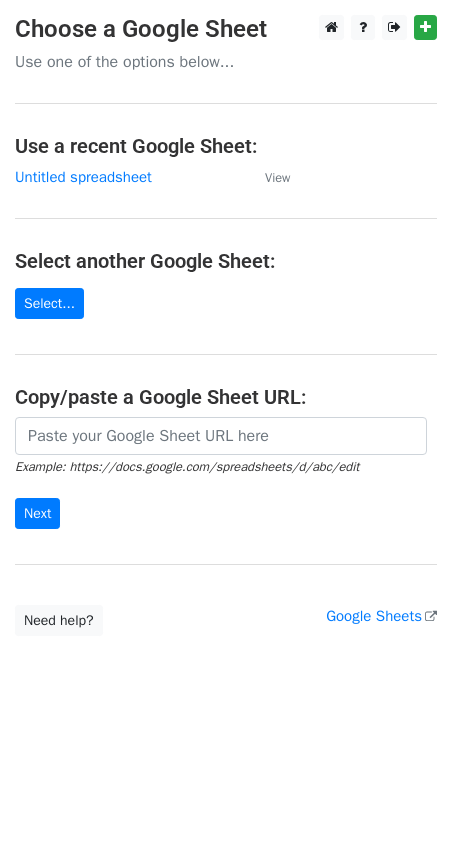 scroll, scrollTop: 0, scrollLeft: 0, axis: both 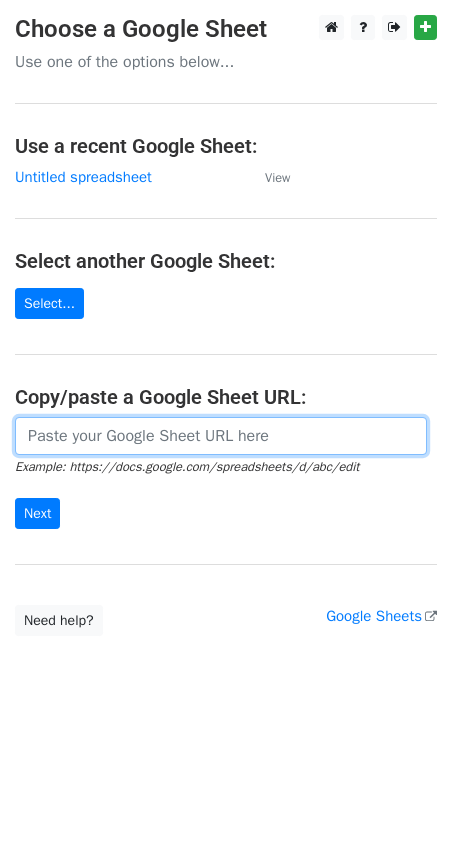 click at bounding box center [221, 436] 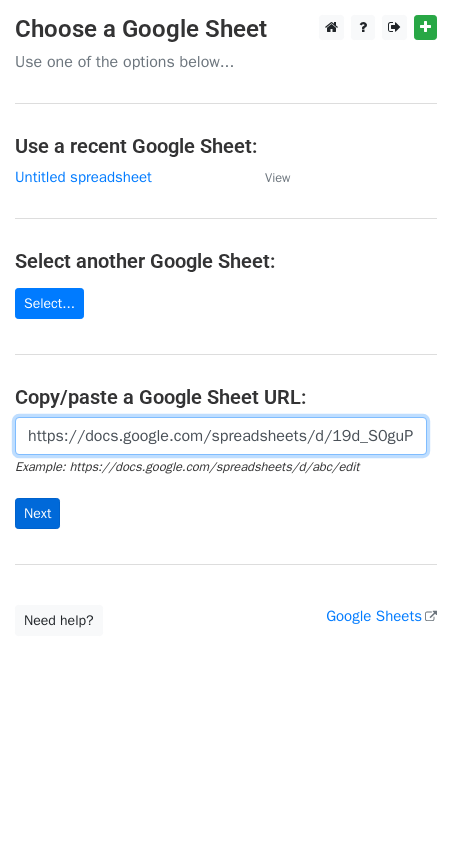 scroll, scrollTop: 0, scrollLeft: 419, axis: horizontal 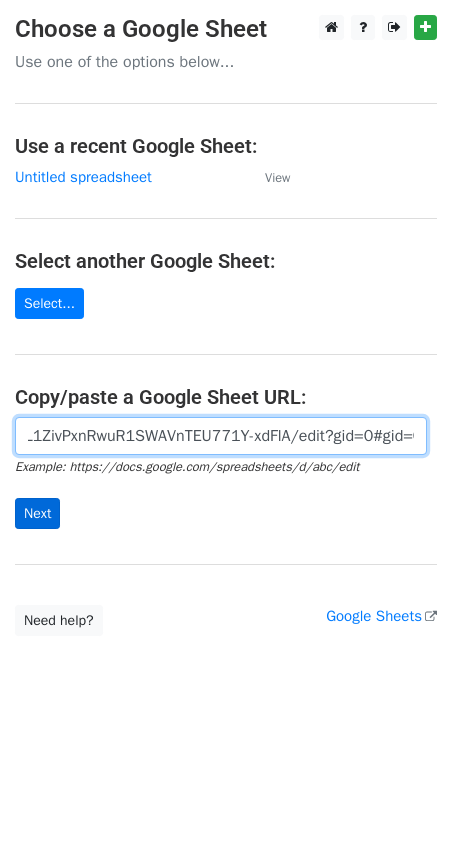 type on "https://docs.google.com/spreadsheets/d/19d_S0guPiD3yL1ZivPxnRwuR1SWAVnTEU771Y-xdFlA/edit?gid=0#gid=0" 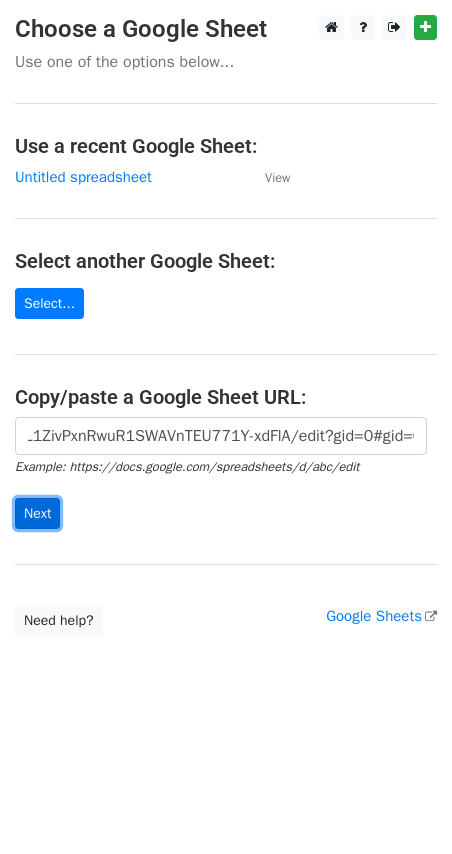 scroll, scrollTop: 0, scrollLeft: 0, axis: both 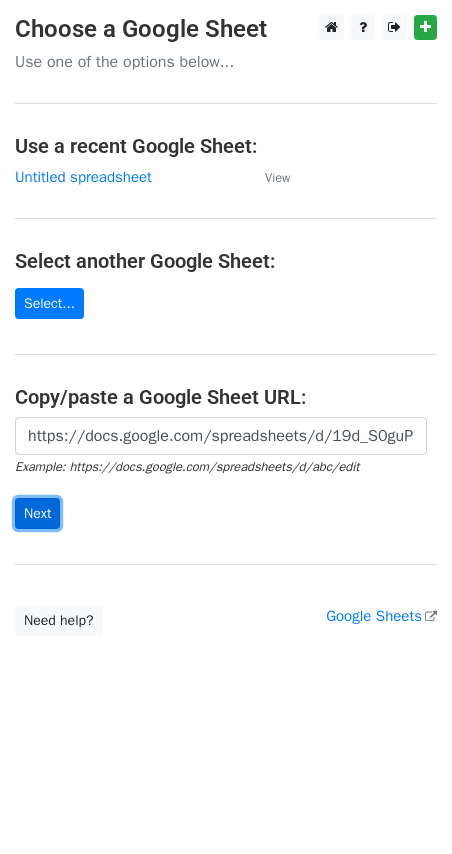 click on "Next" at bounding box center [37, 513] 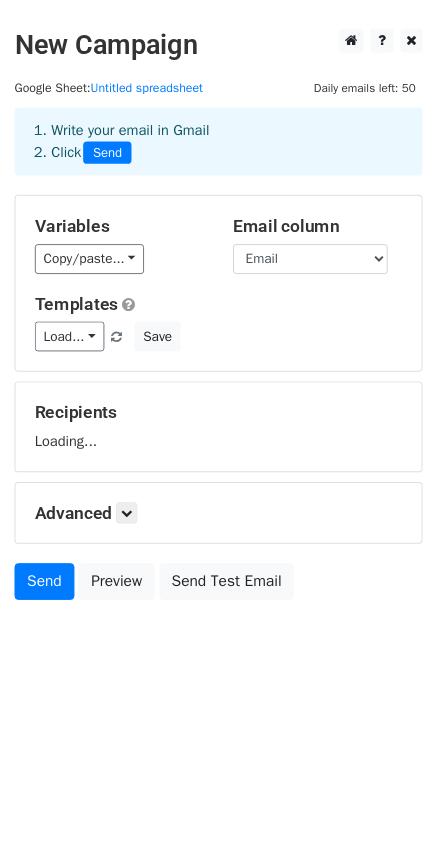 scroll, scrollTop: 0, scrollLeft: 0, axis: both 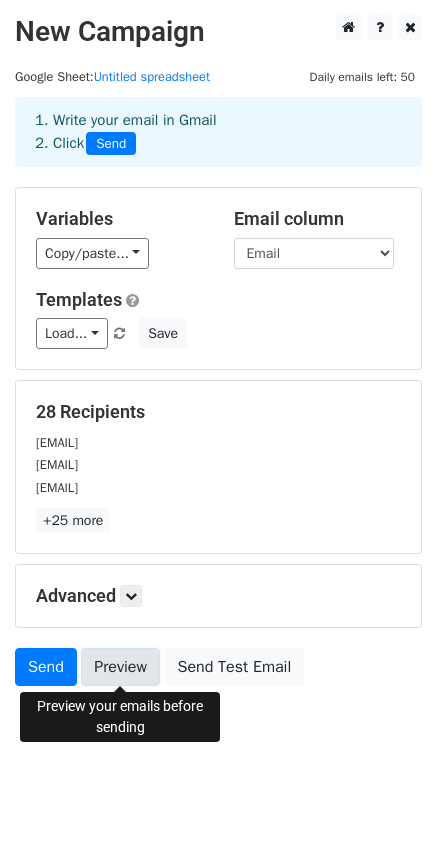 click on "Preview" at bounding box center (120, 667) 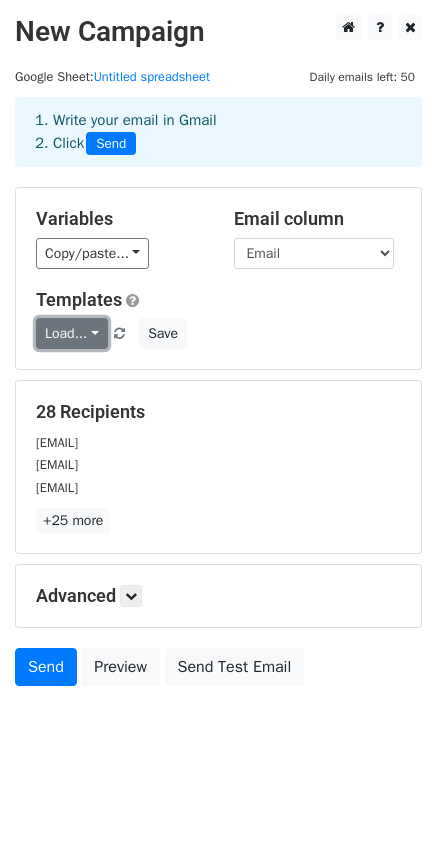 click on "Load..." at bounding box center [72, 333] 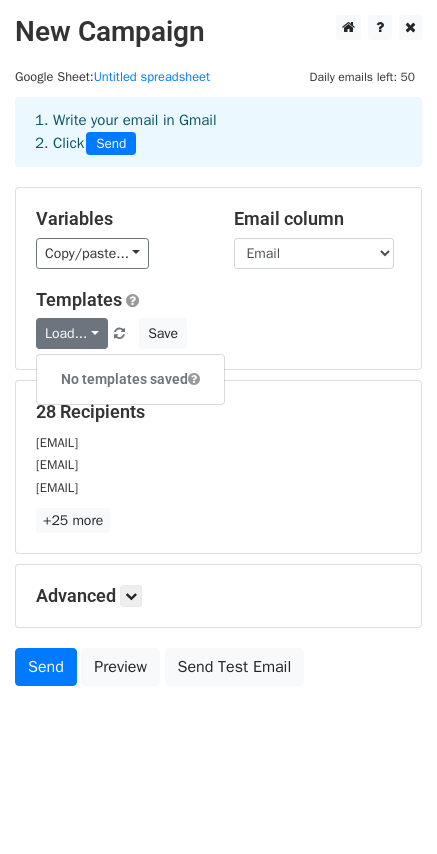 click on "Variables
Copy/paste...
{{url}}
{{Email}}
{{prenom}}
Email column
url
Email
prenom
Templates
Load...
No templates saved
Save" at bounding box center [218, 278] 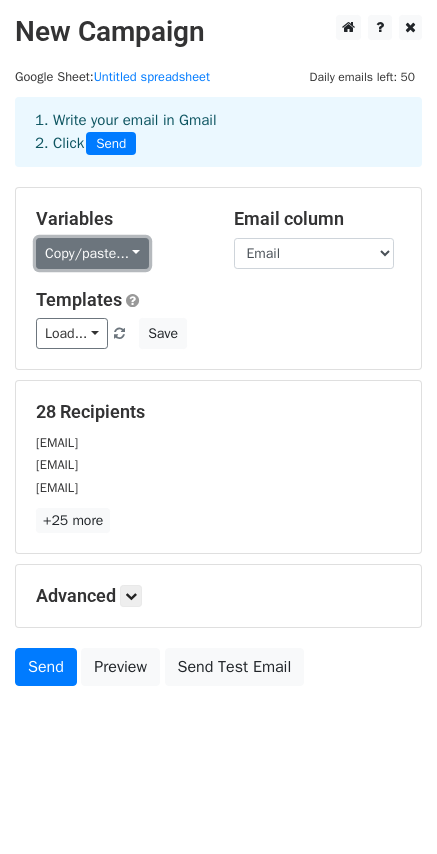 click on "Copy/paste..." at bounding box center [92, 253] 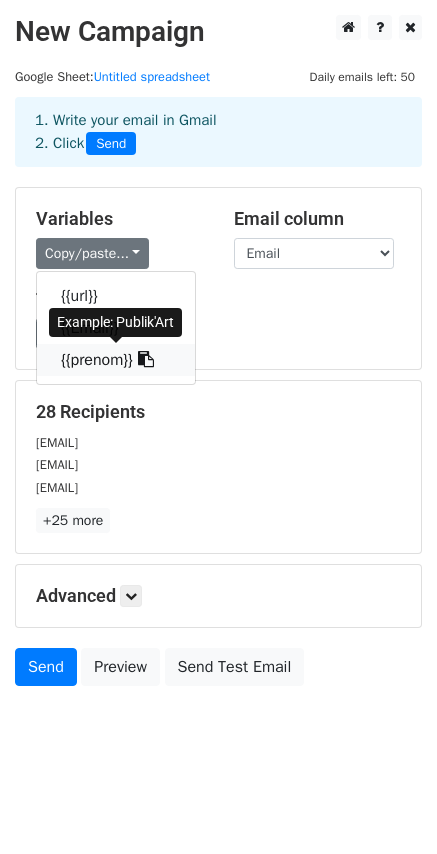 click on "{{prenom}}" at bounding box center [116, 360] 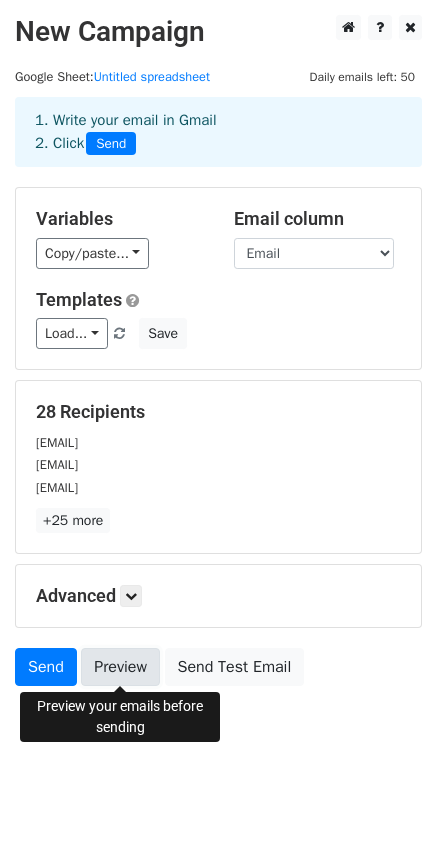 click on "Preview" at bounding box center (120, 667) 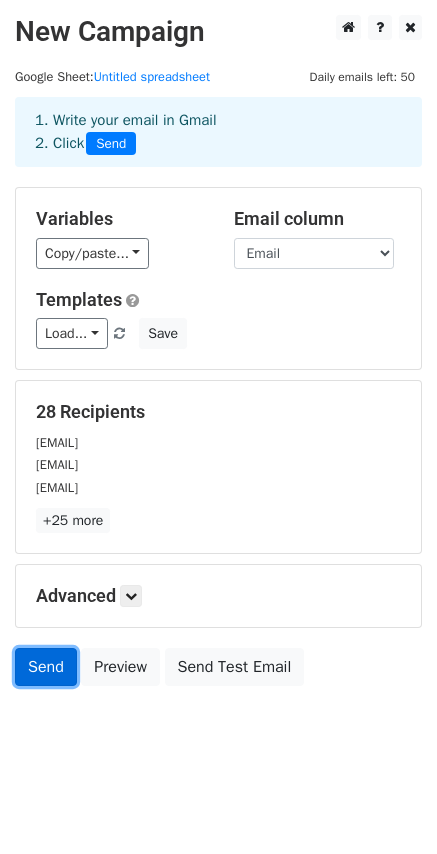 click on "Send" at bounding box center (46, 667) 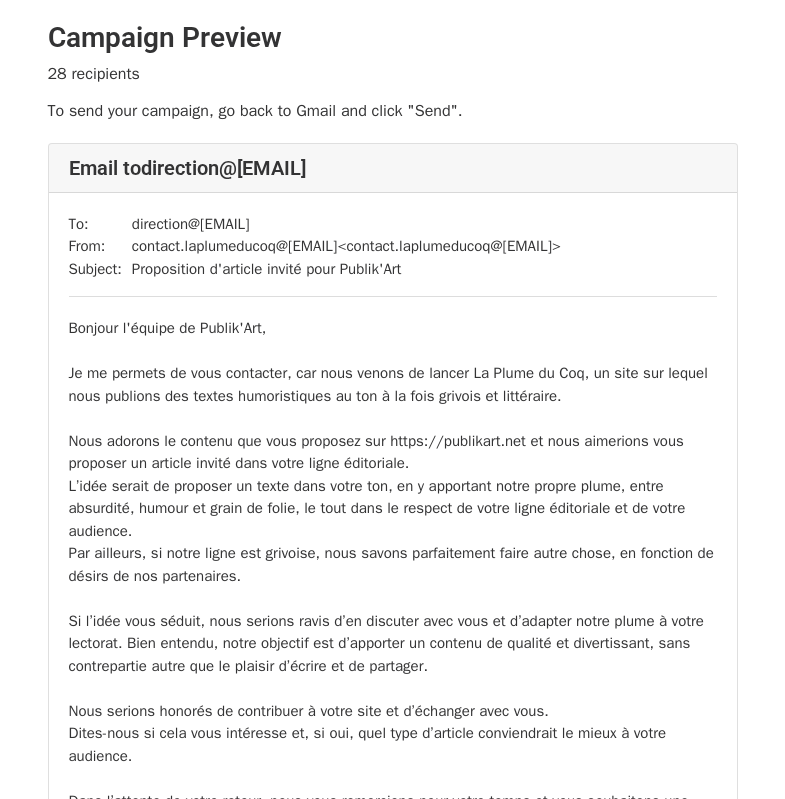 scroll, scrollTop: 0, scrollLeft: 0, axis: both 